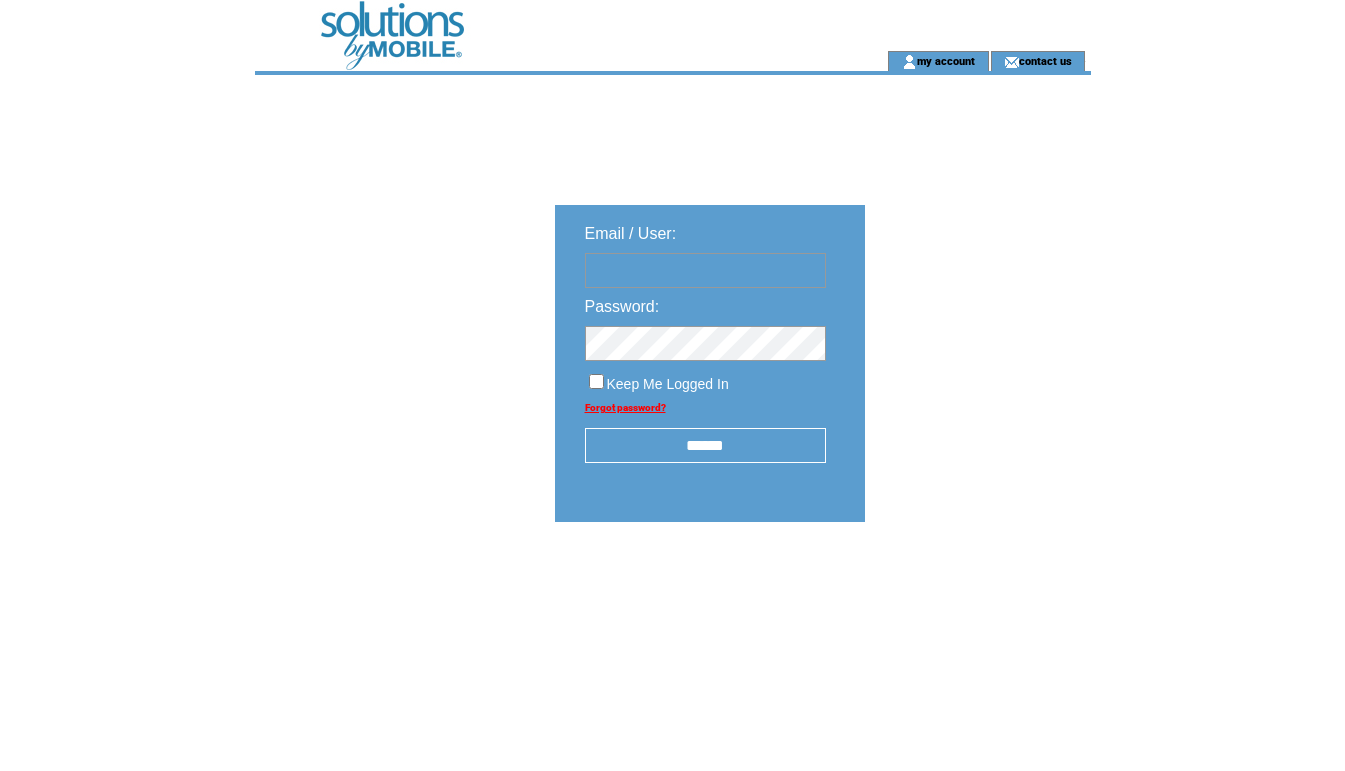 scroll, scrollTop: 0, scrollLeft: 0, axis: both 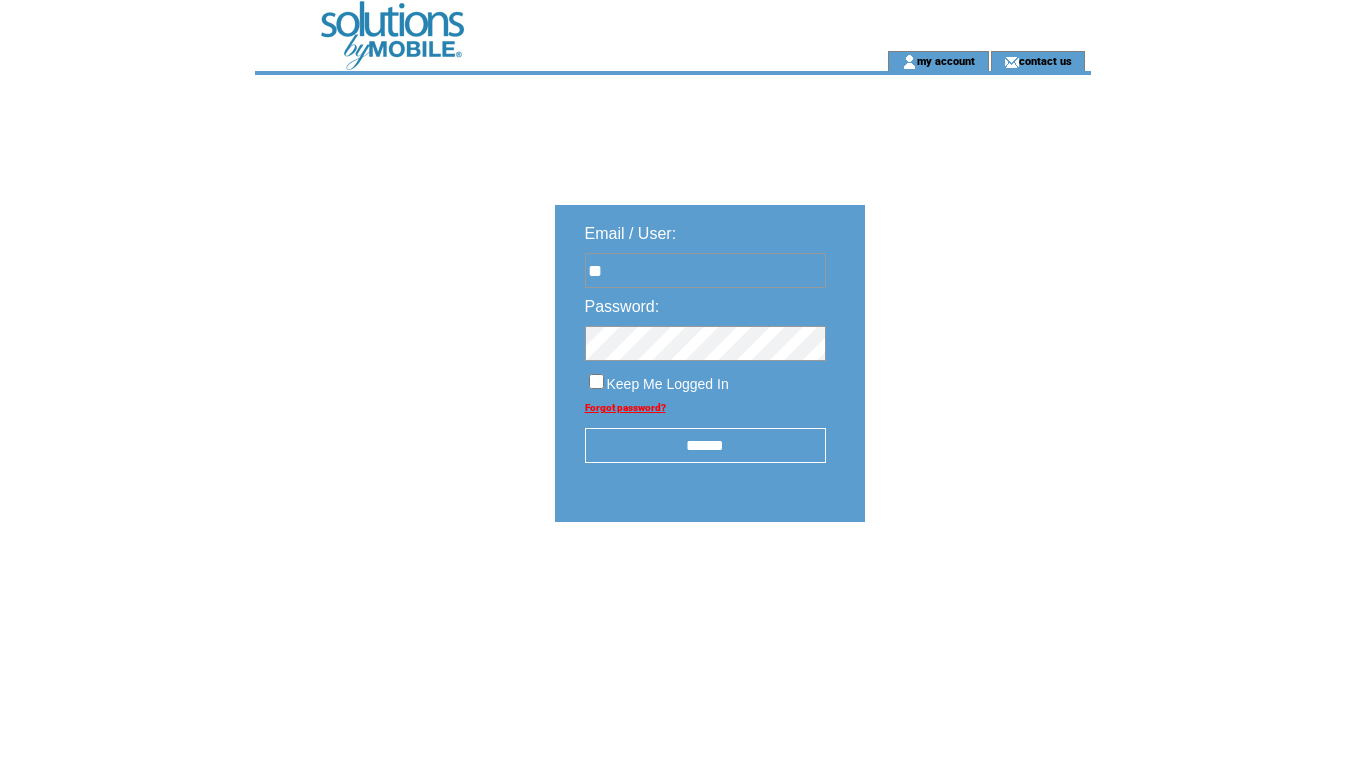 type on "*" 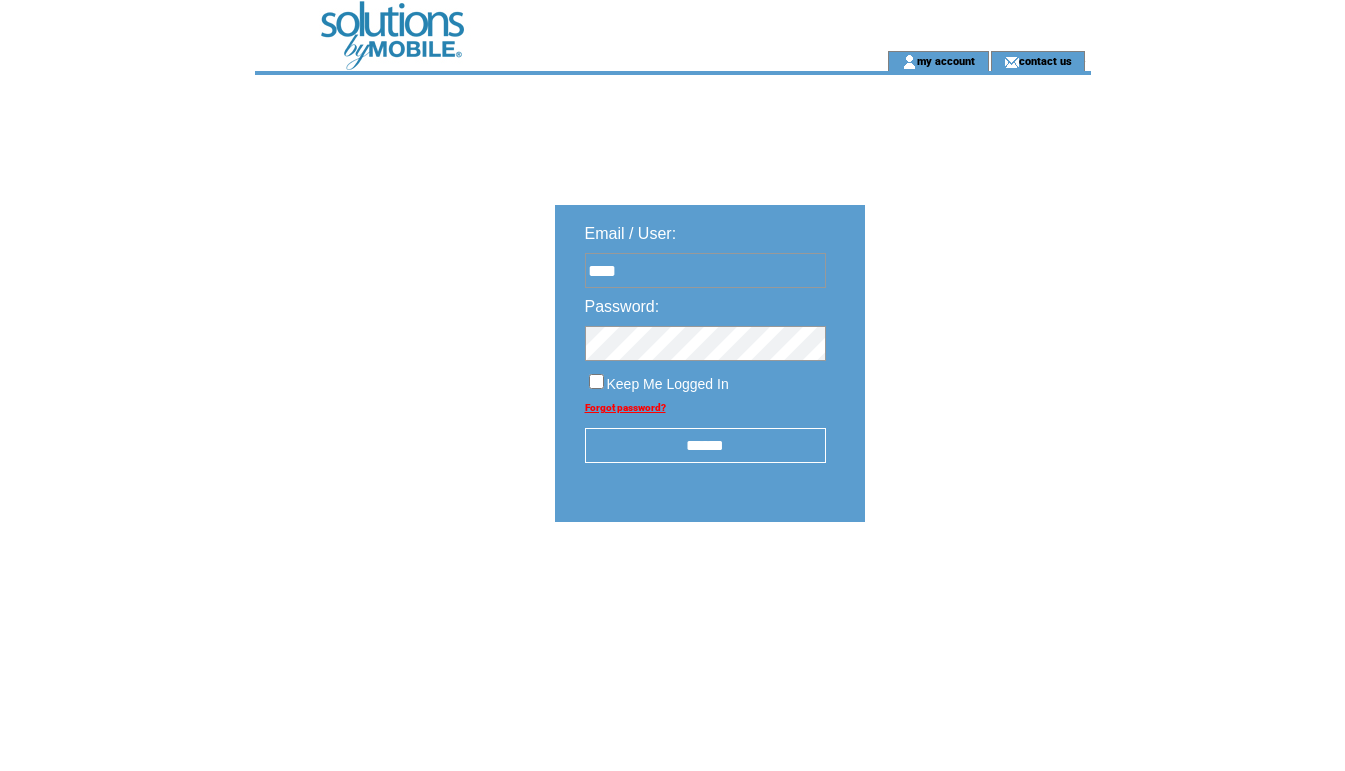 type on "**********" 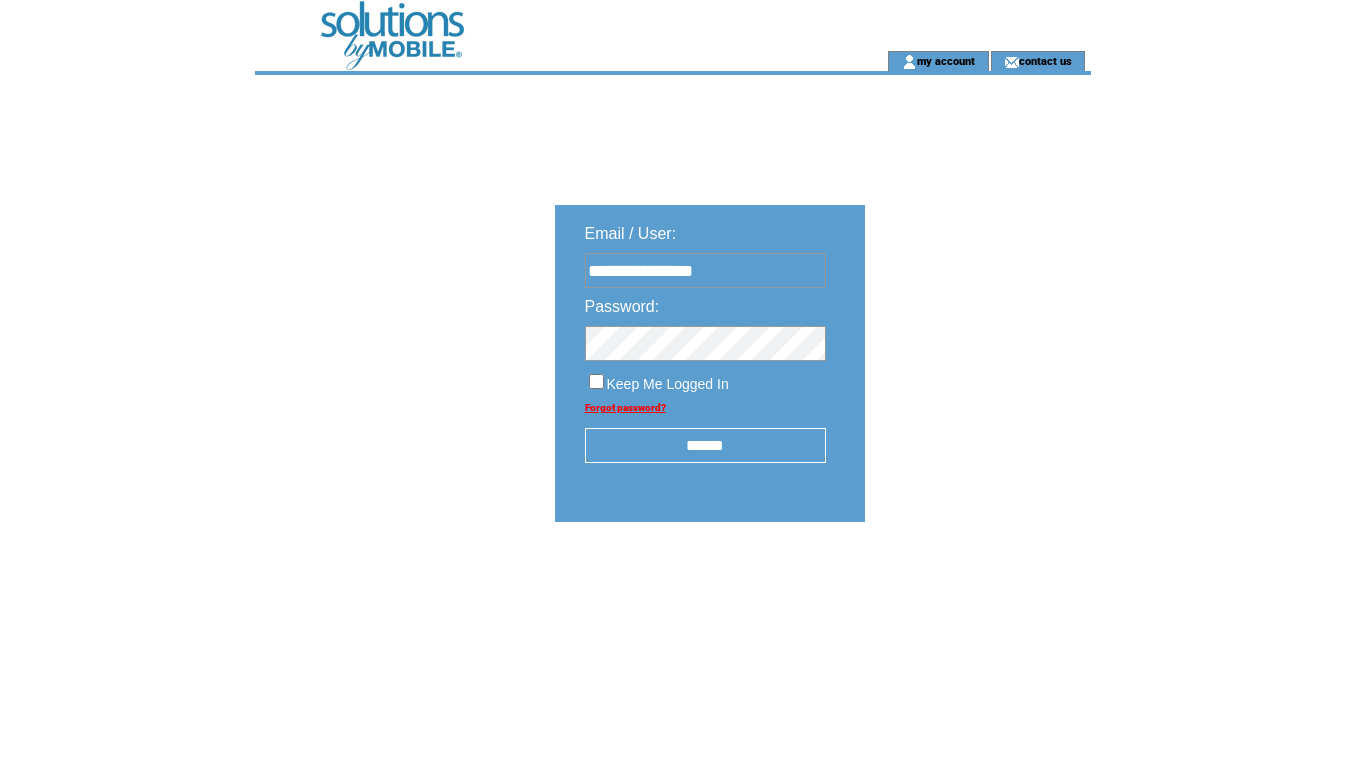 click on "******" at bounding box center (705, 445) 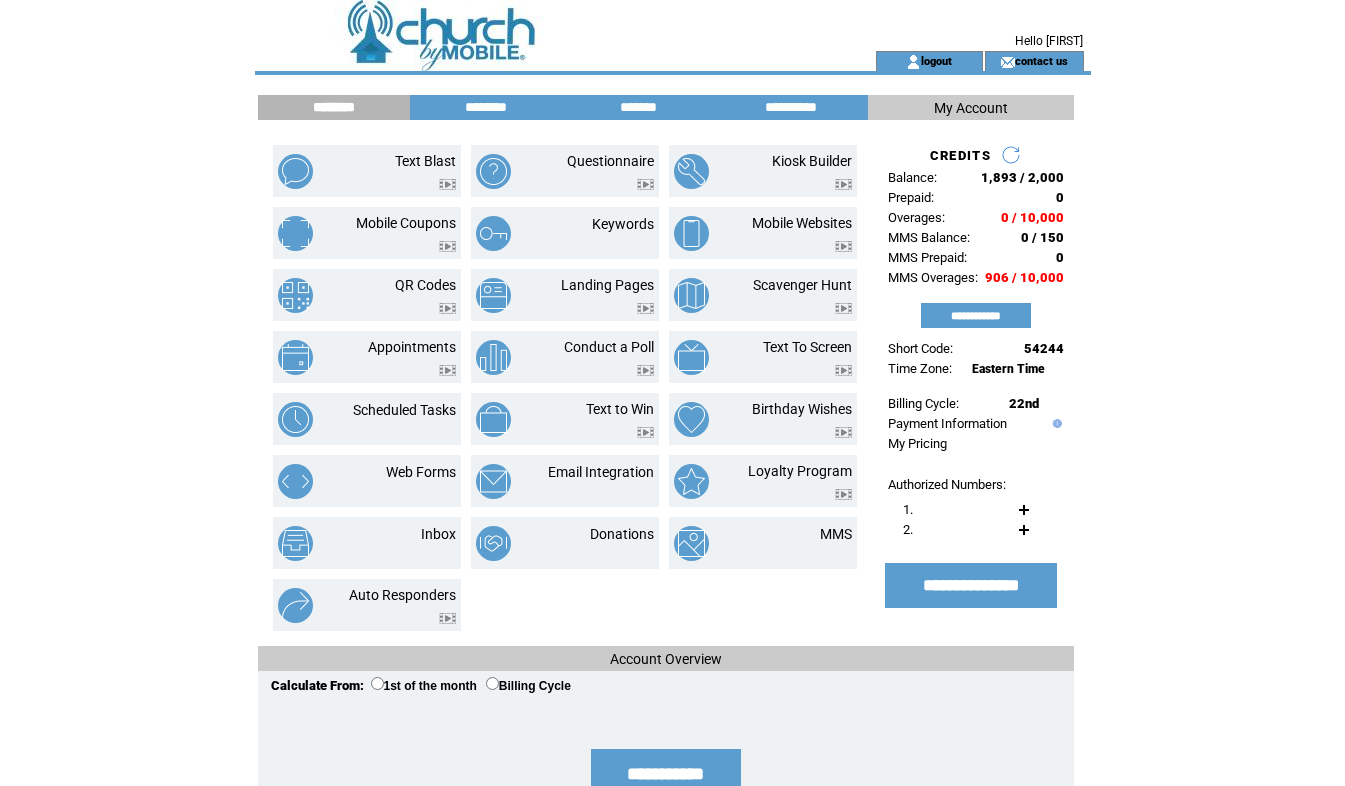 scroll, scrollTop: 0, scrollLeft: 0, axis: both 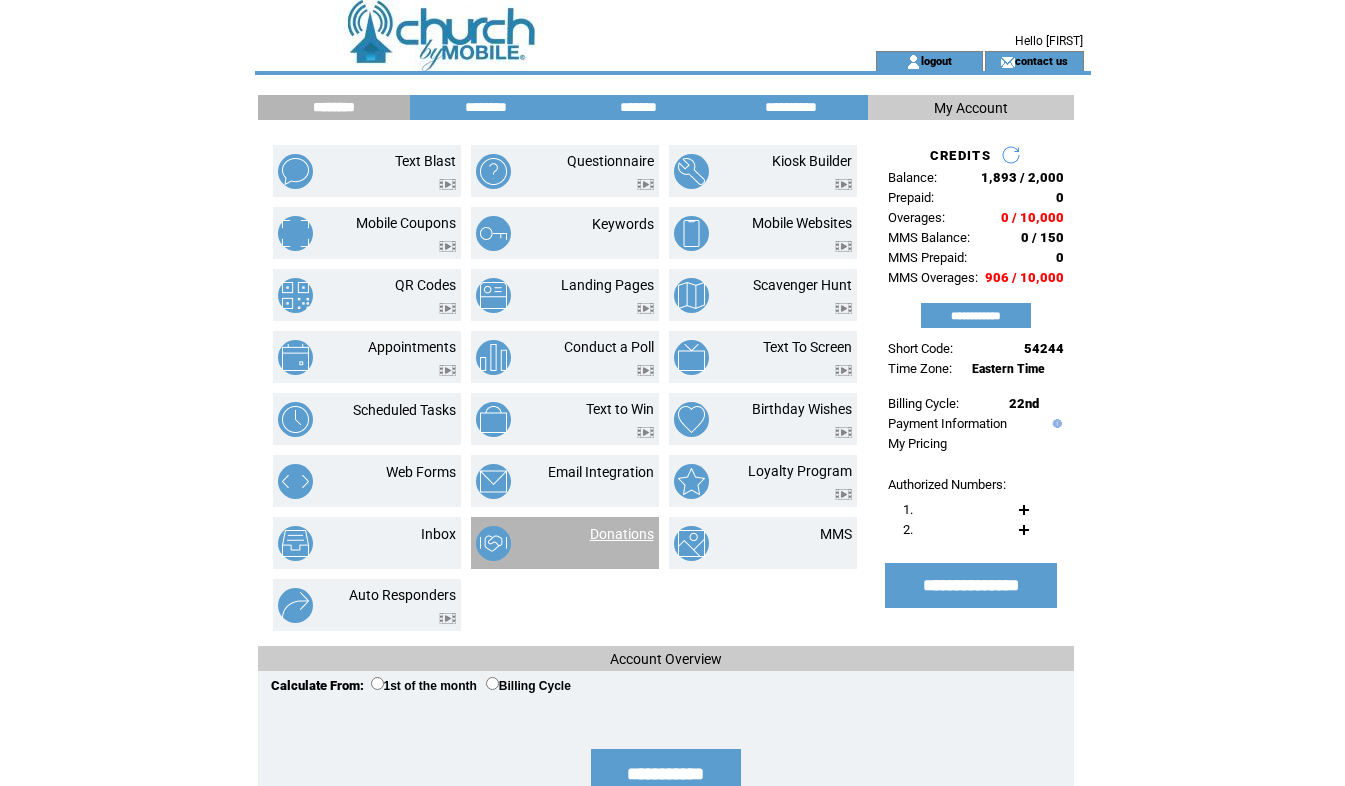 click on "Donations" at bounding box center (622, 534) 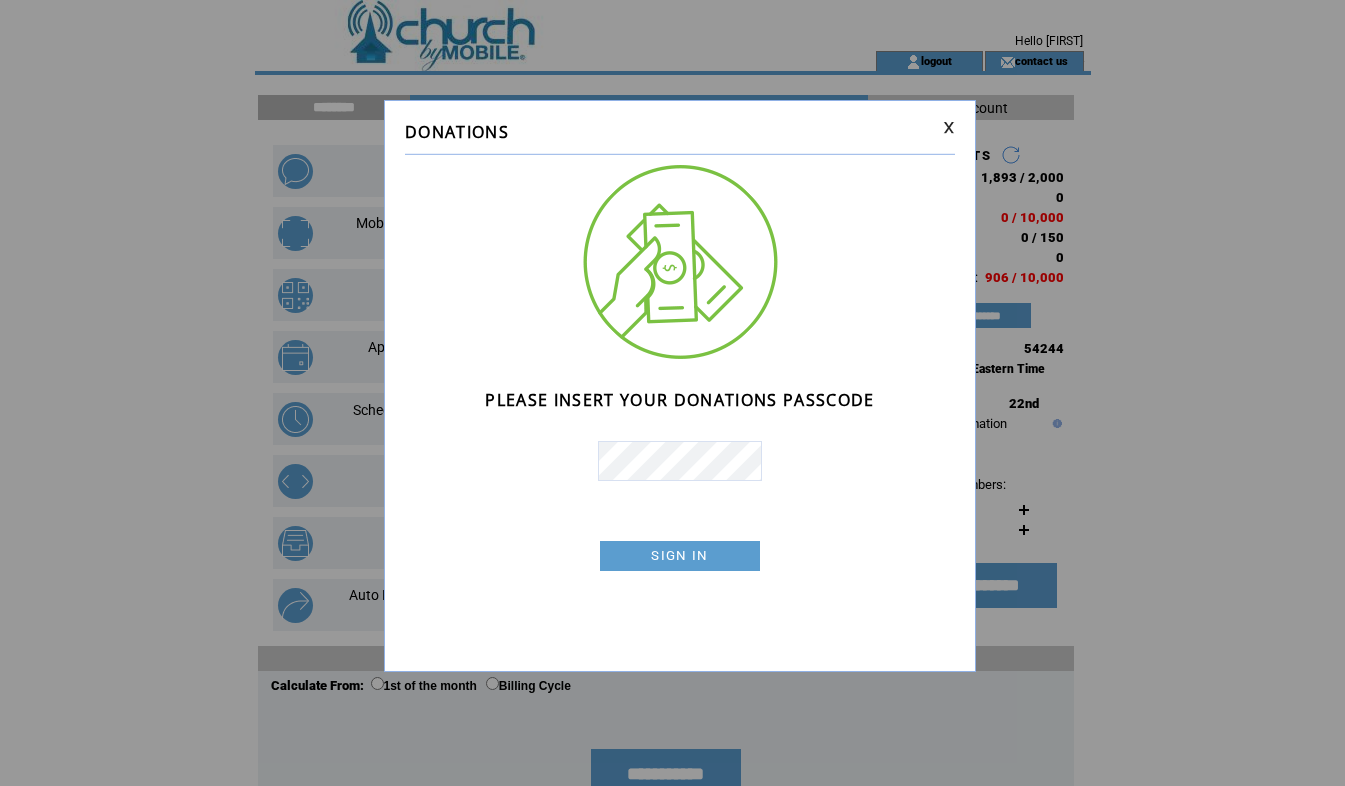 scroll, scrollTop: 0, scrollLeft: 0, axis: both 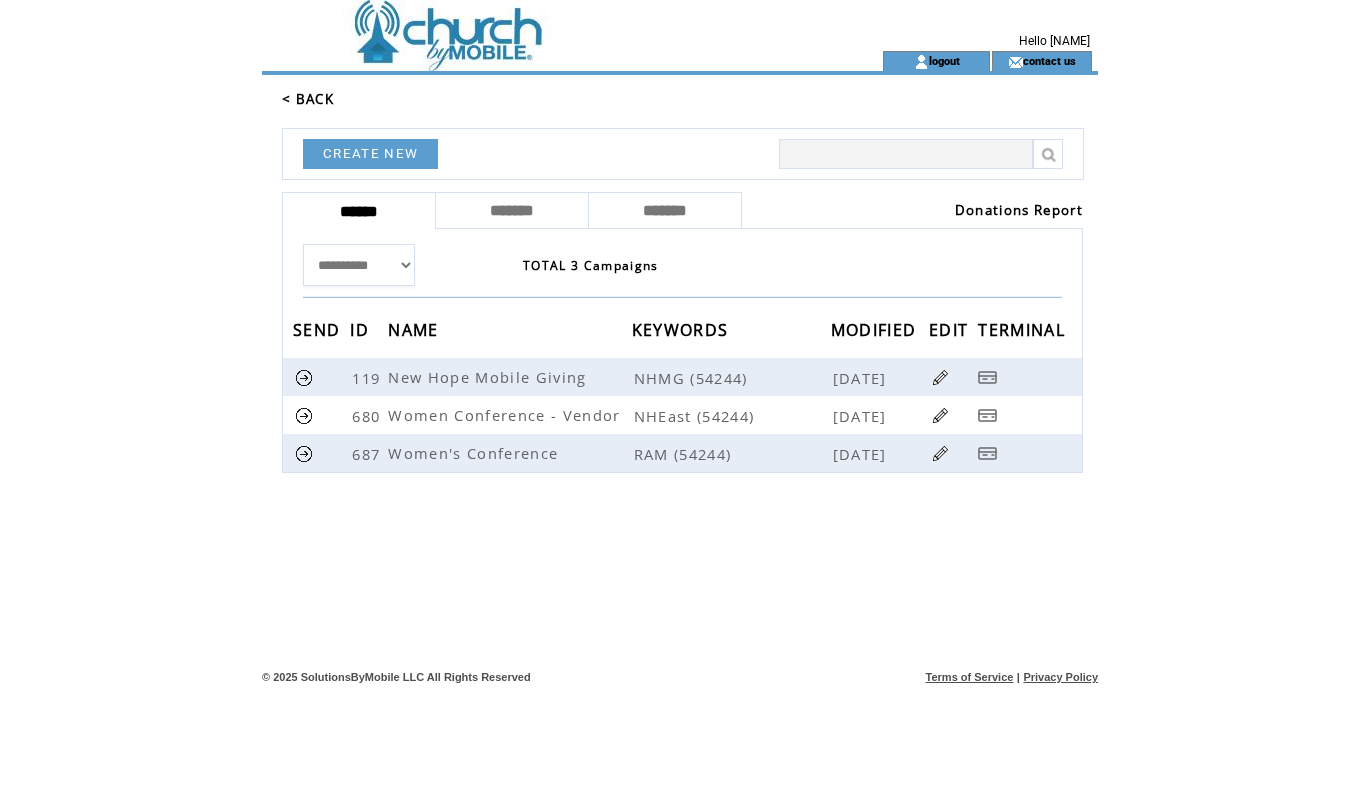 click on "Donations Report" at bounding box center [1019, 210] 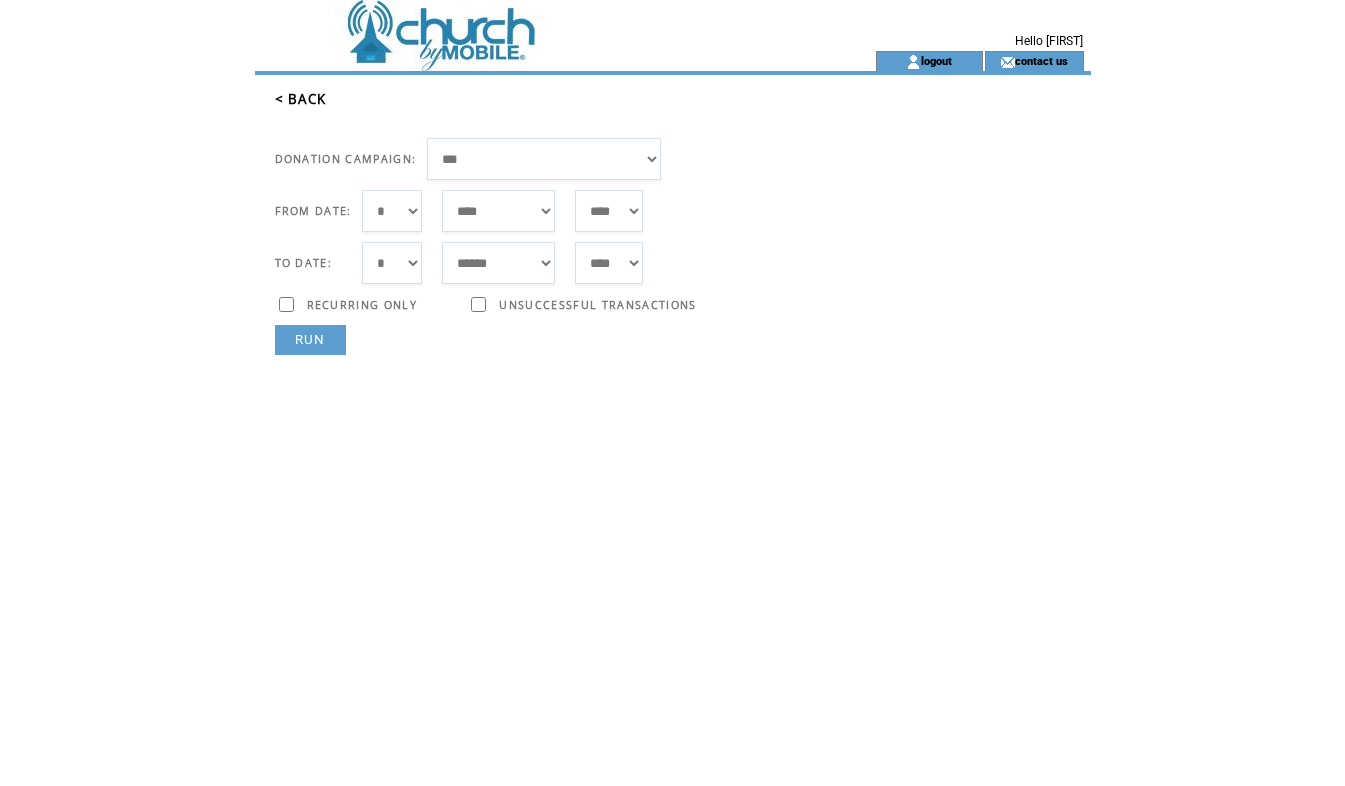 scroll, scrollTop: 0, scrollLeft: 0, axis: both 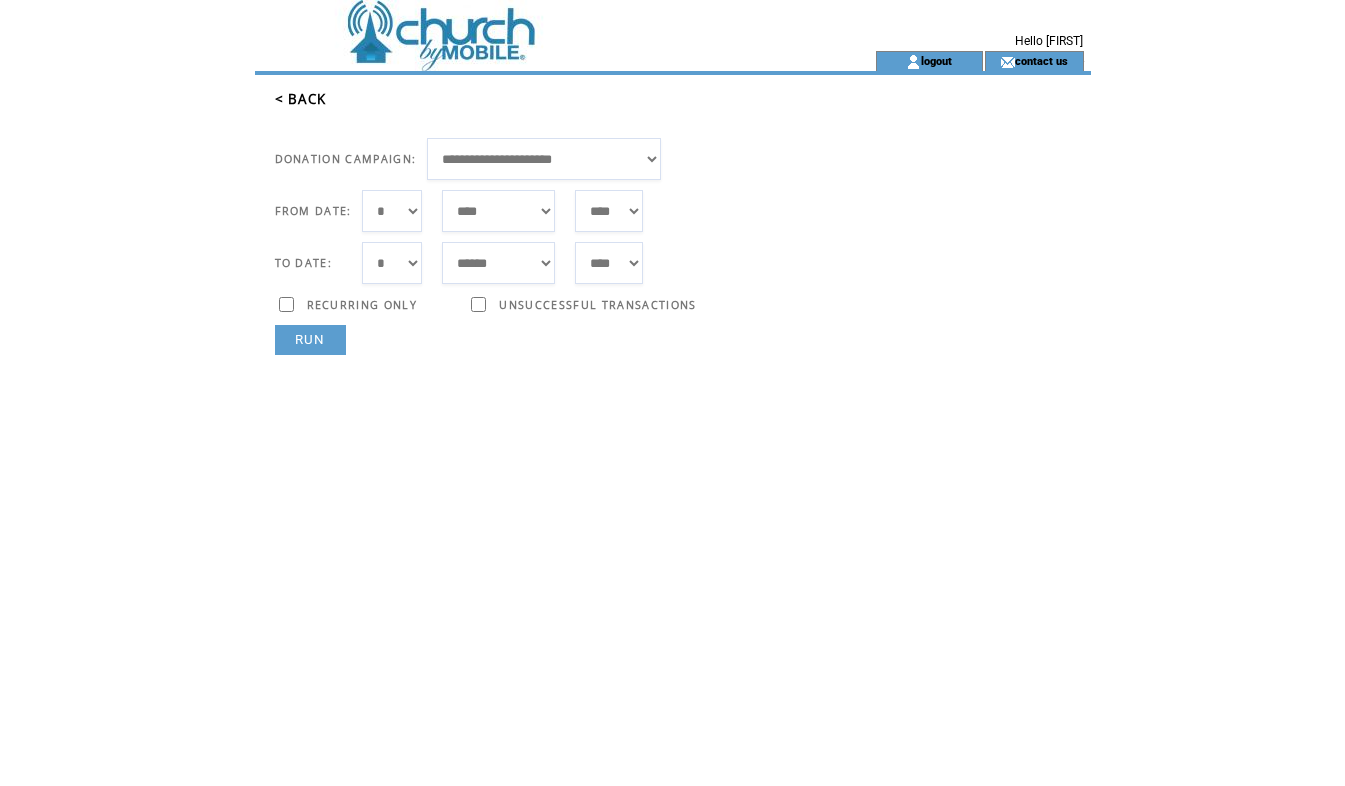 click on "[MASKED]" at bounding box center (544, 159) 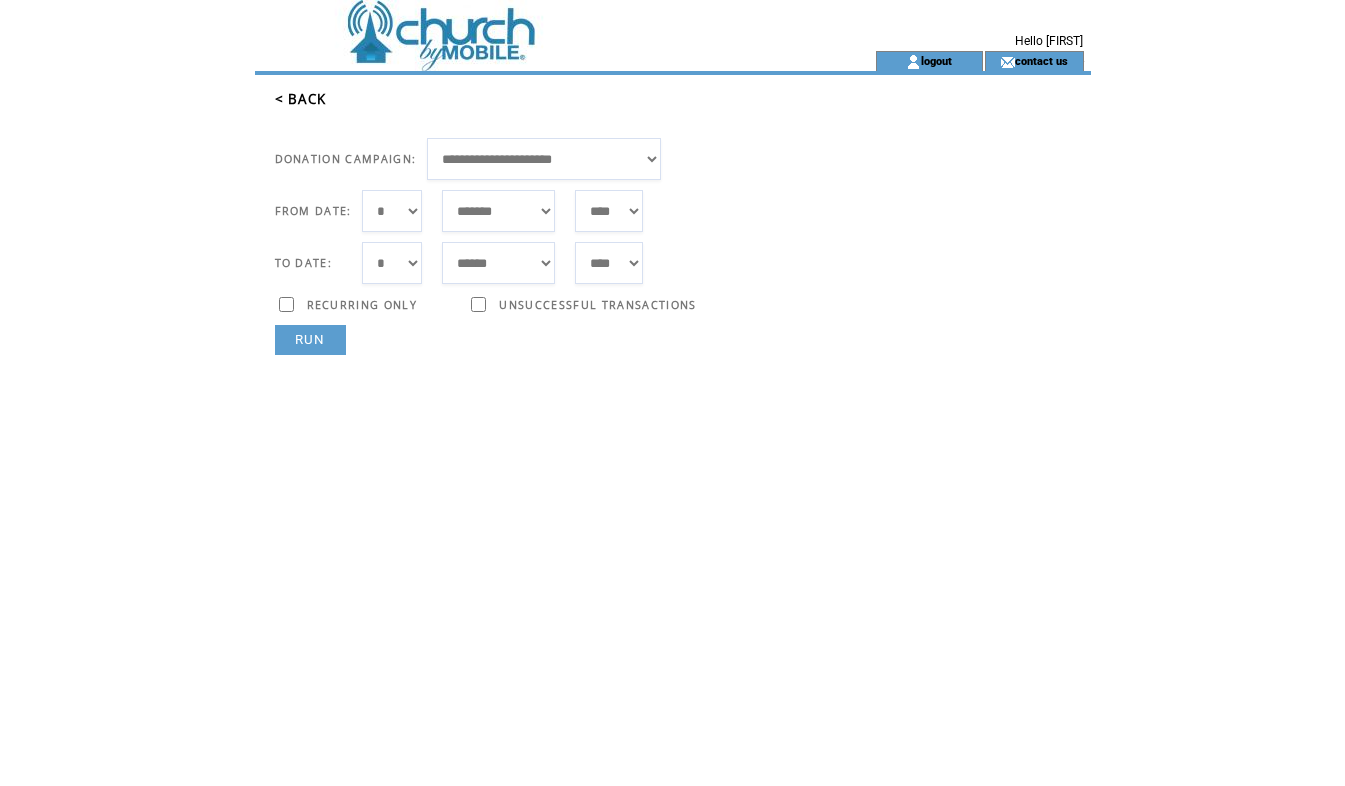 click on "***** 	 ******* 	 ******** 	 ***** 	 ***** 	 *** 	 **** 	 **** 	 ****** 	 ********* 	 ******* 	 ******** 	 ********" at bounding box center [498, 211] 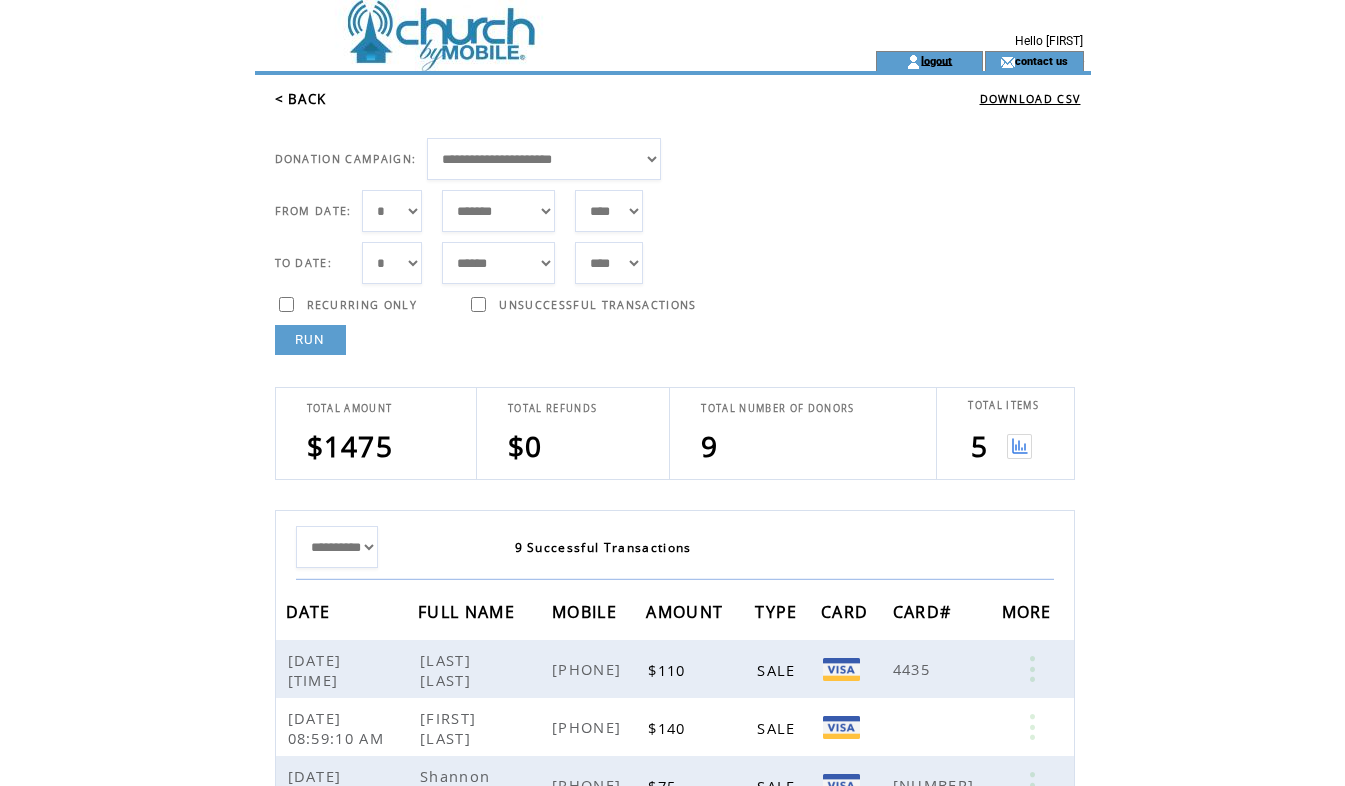 click on "logout" at bounding box center [936, 60] 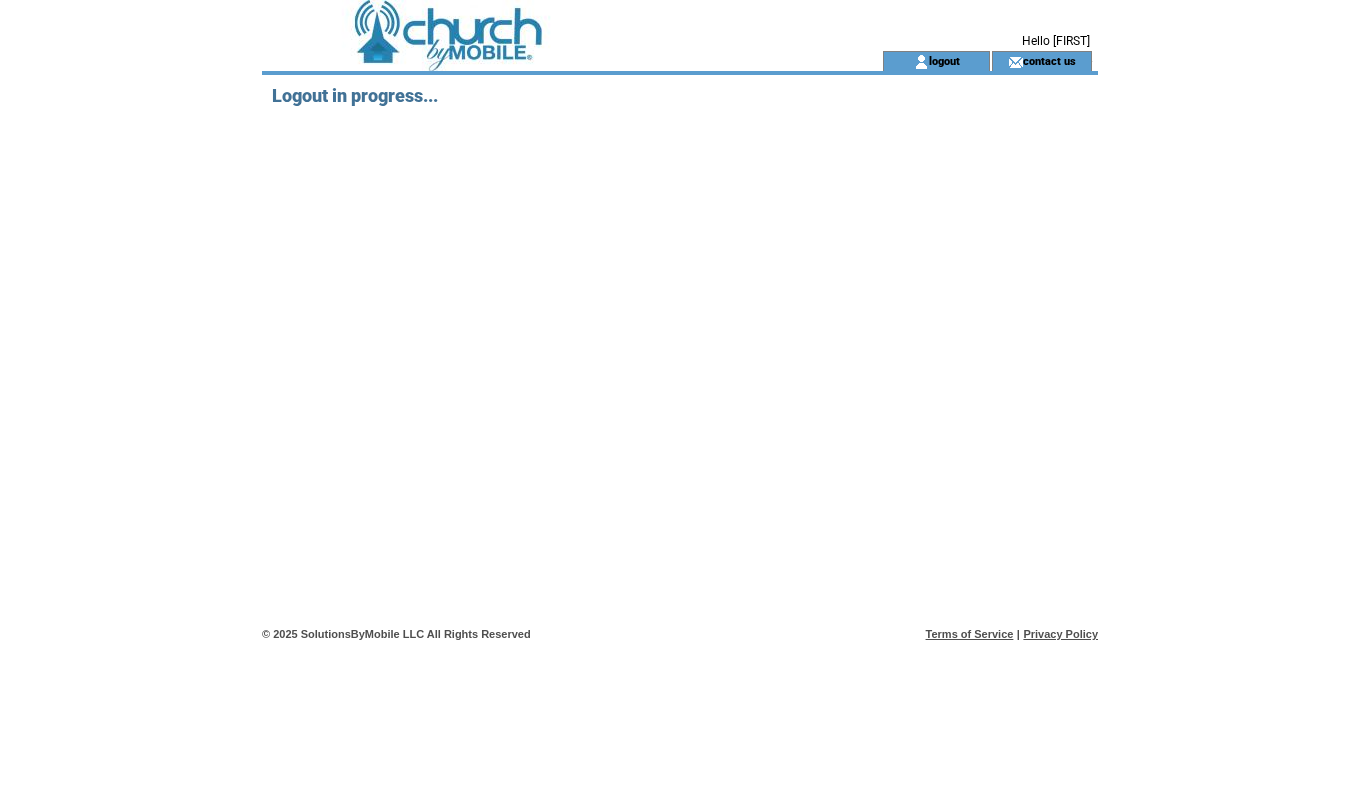 scroll, scrollTop: 0, scrollLeft: 0, axis: both 